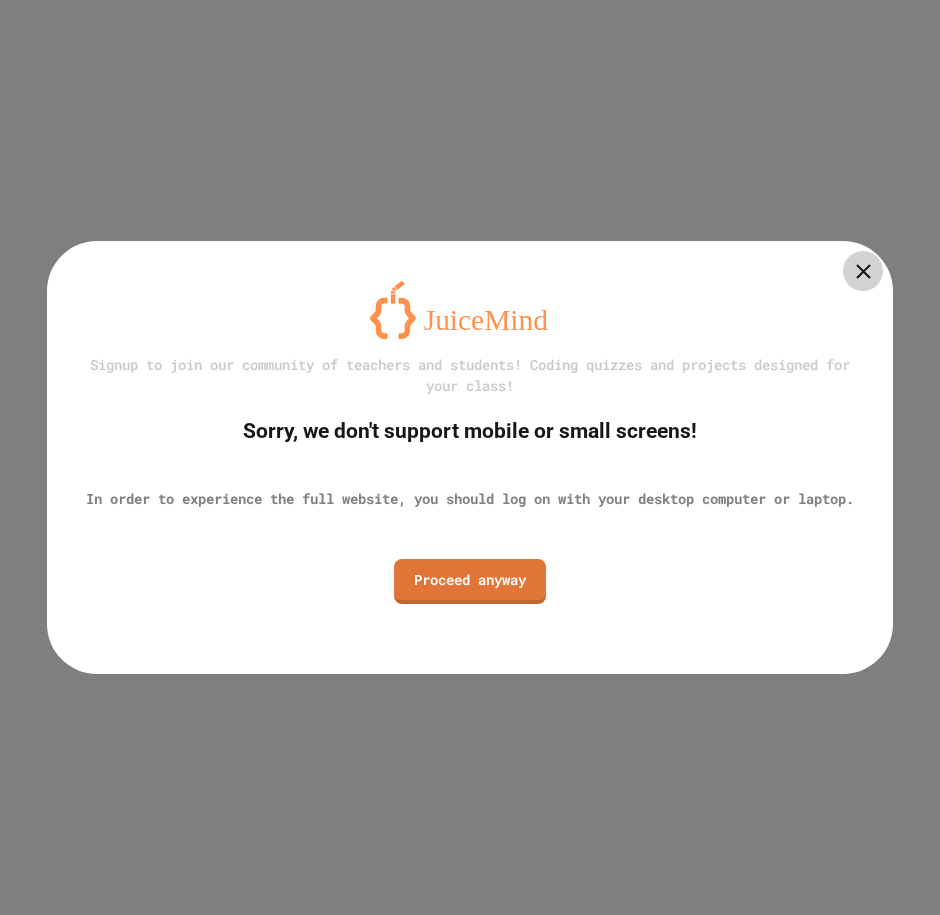 scroll, scrollTop: 0, scrollLeft: 0, axis: both 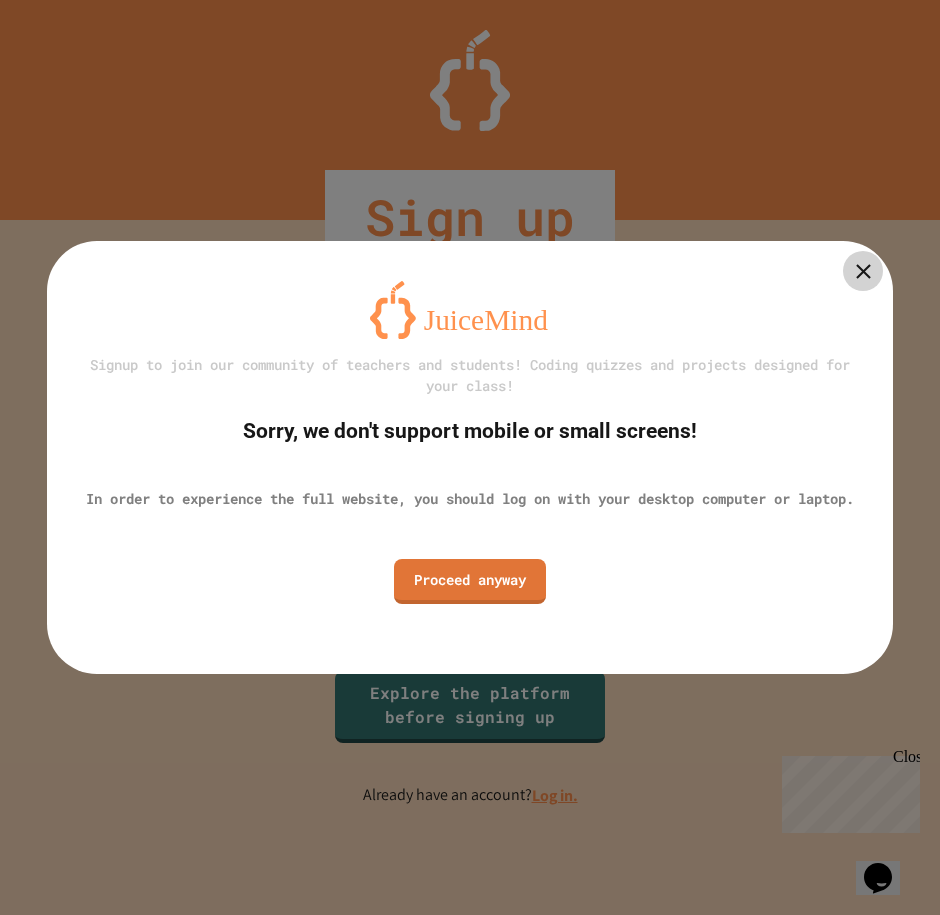 type on "**********" 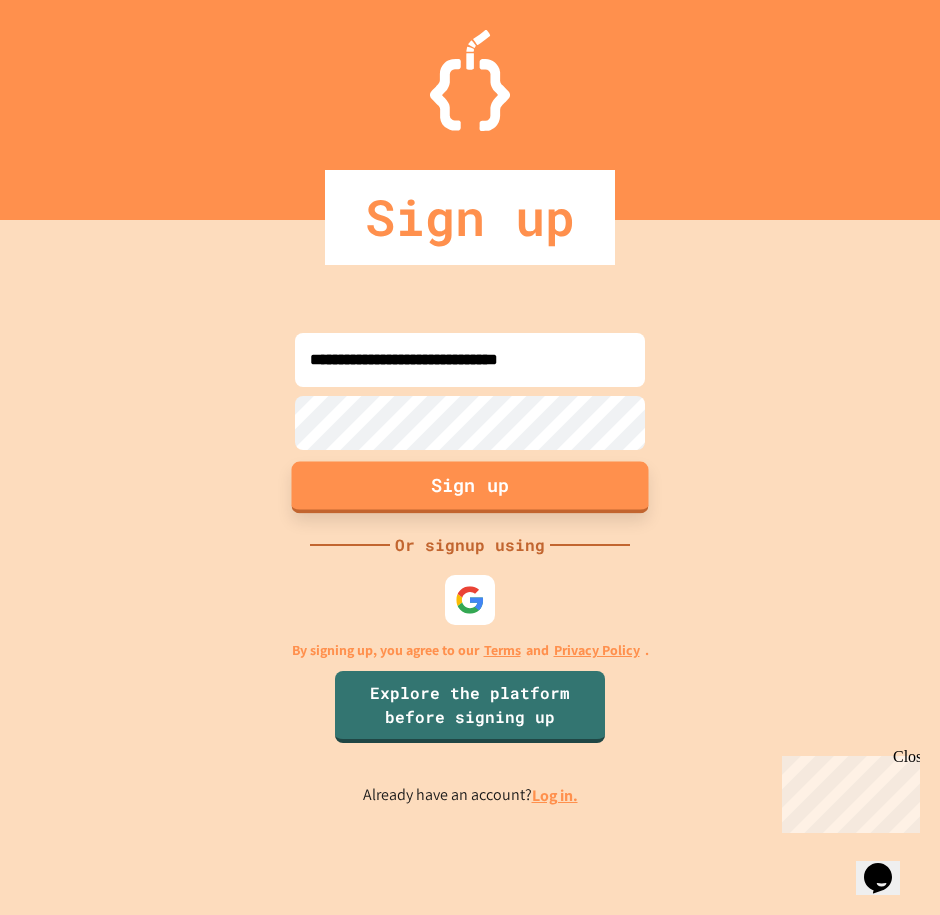click on "Sign up" at bounding box center [470, 487] 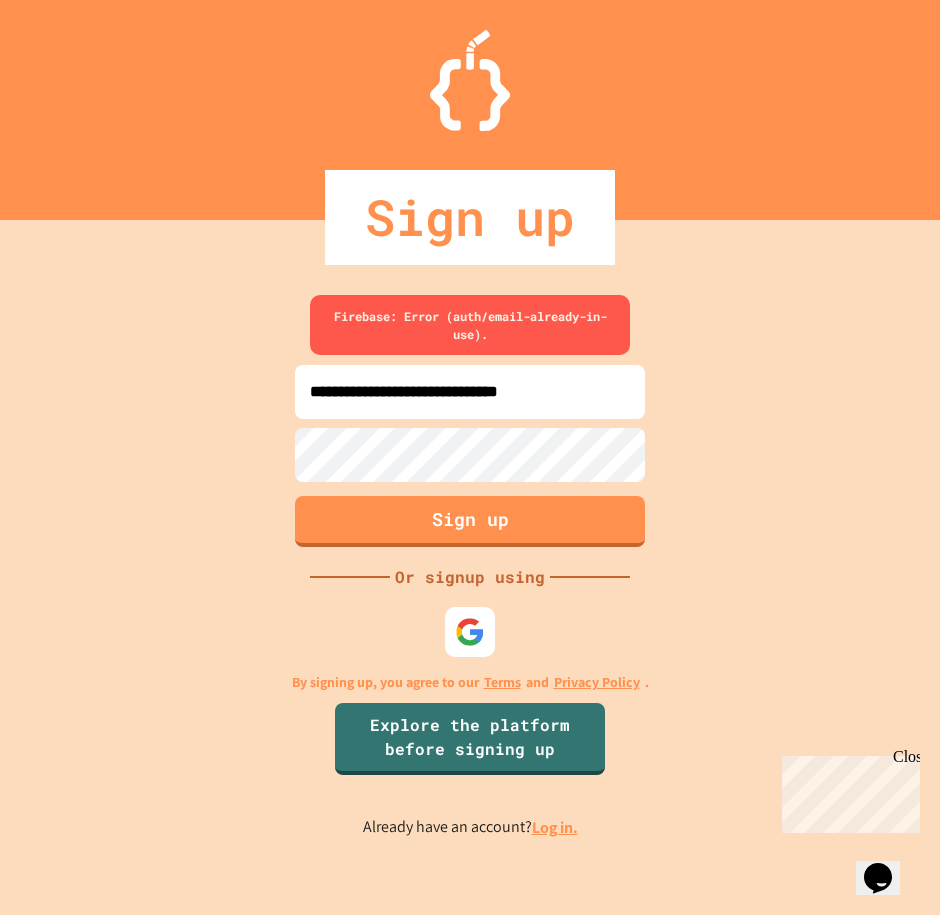 click on "**********" at bounding box center (470, 567) 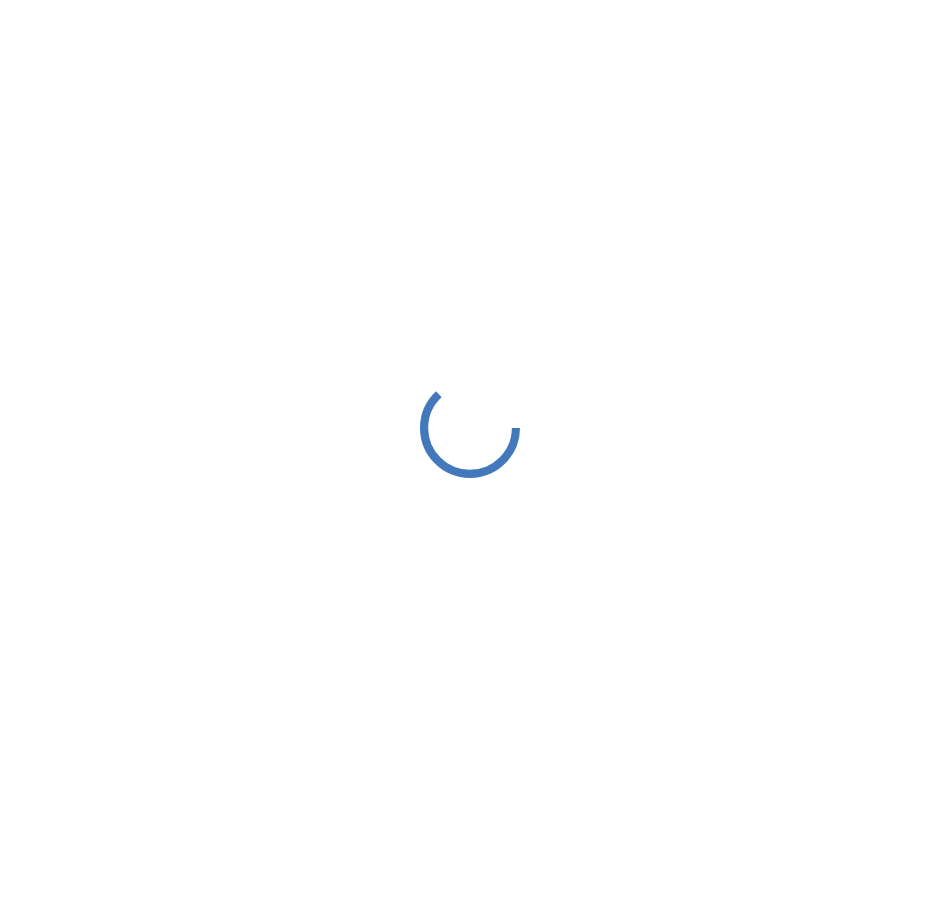 scroll, scrollTop: 0, scrollLeft: 0, axis: both 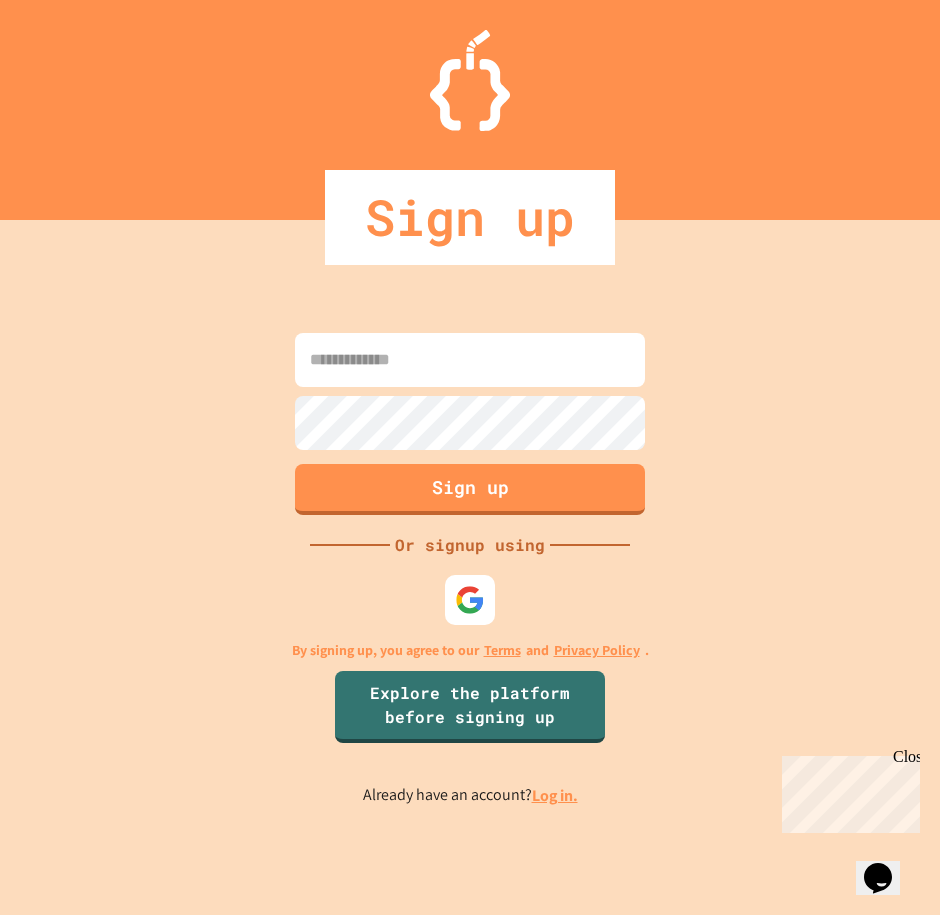 type on "**********" 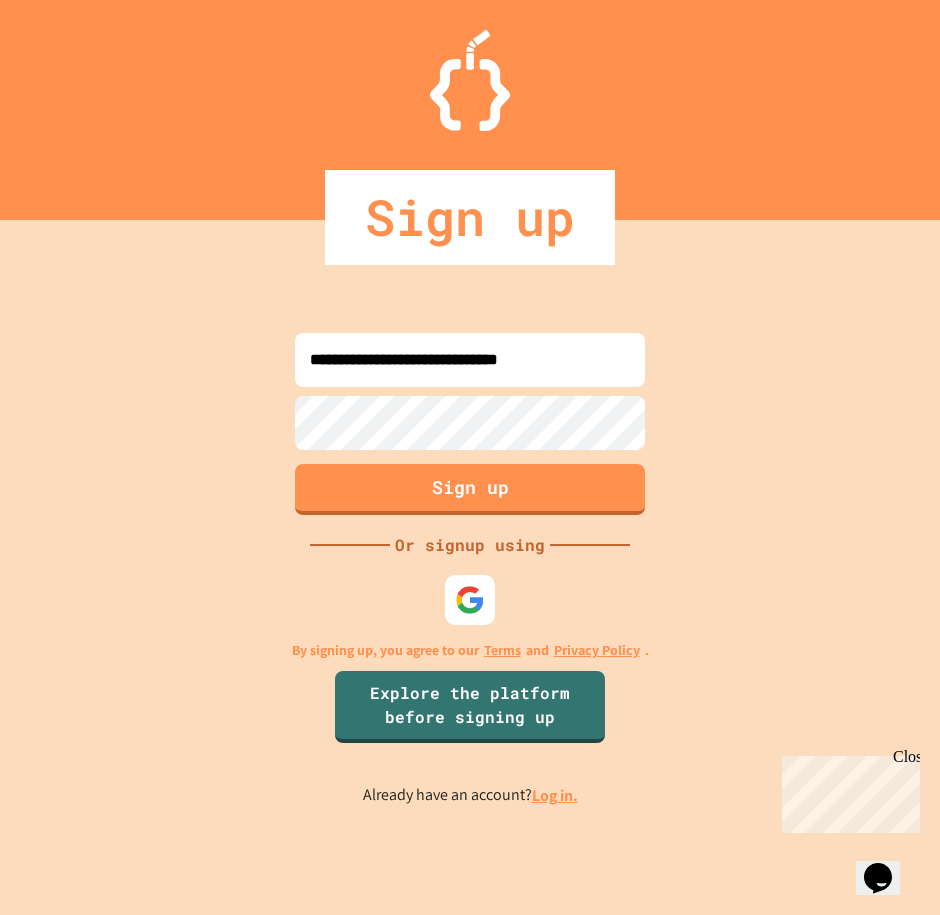 click on "Log in." at bounding box center (555, 795) 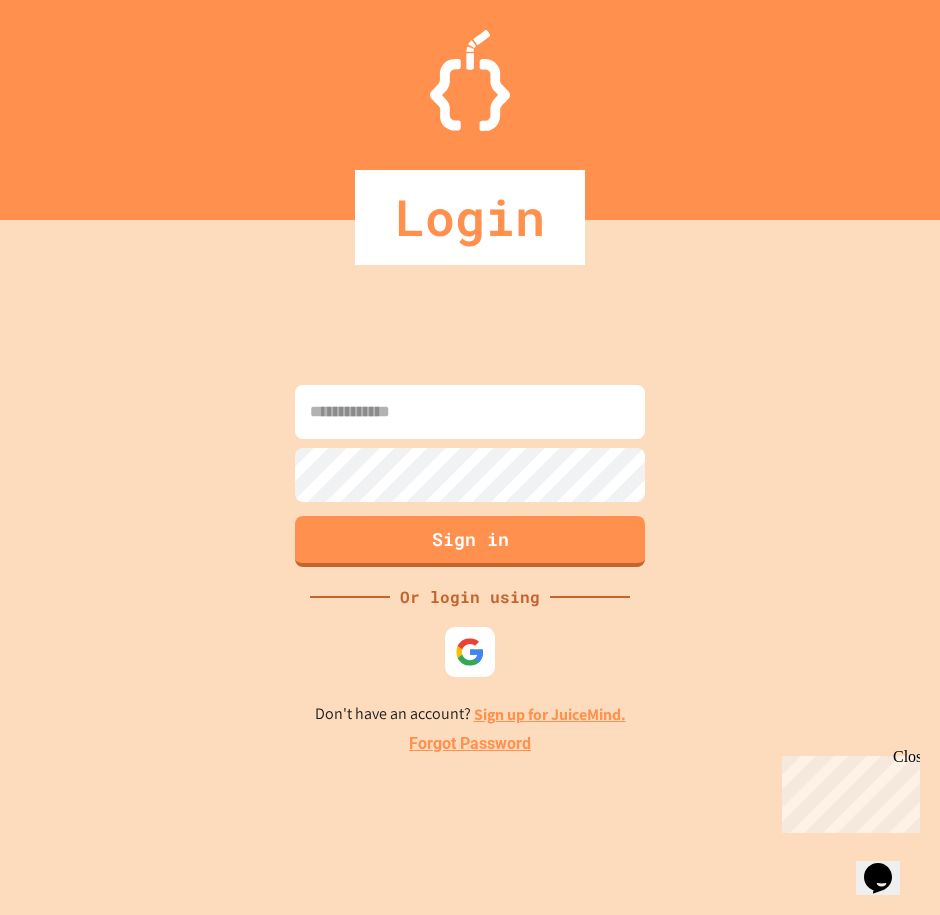 type on "**********" 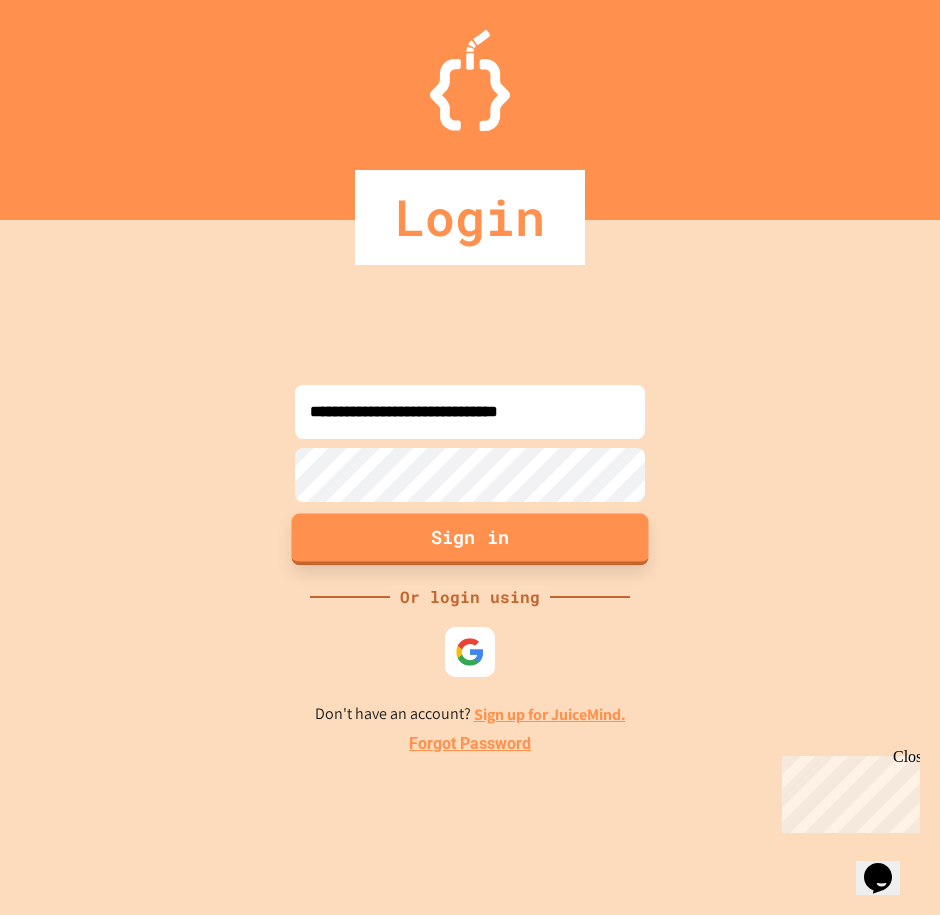 click on "Sign in" at bounding box center [470, 539] 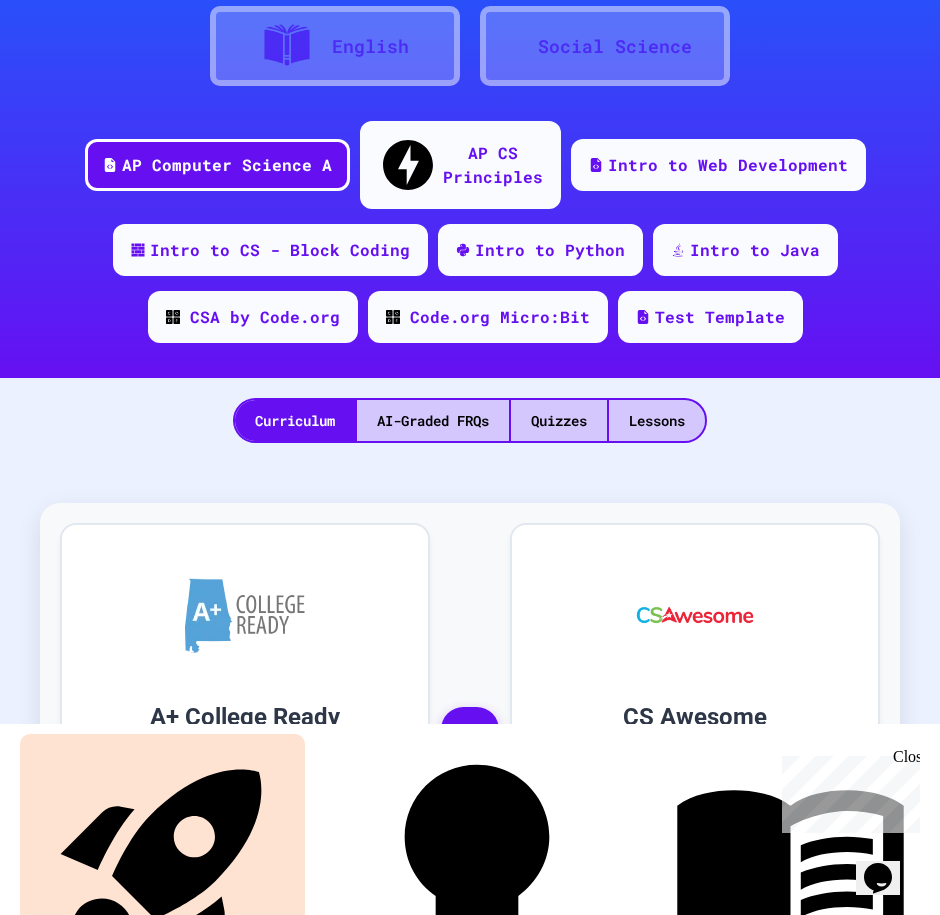 scroll, scrollTop: 186, scrollLeft: 0, axis: vertical 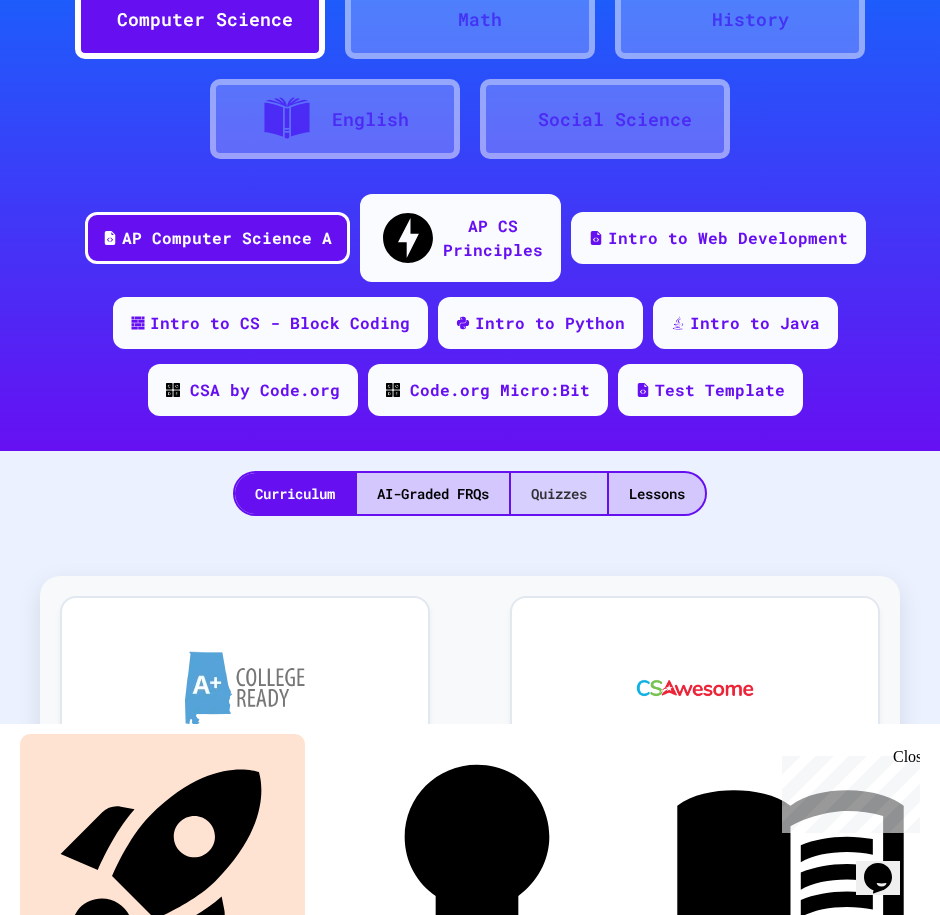 click on "Quizzes" at bounding box center [559, 493] 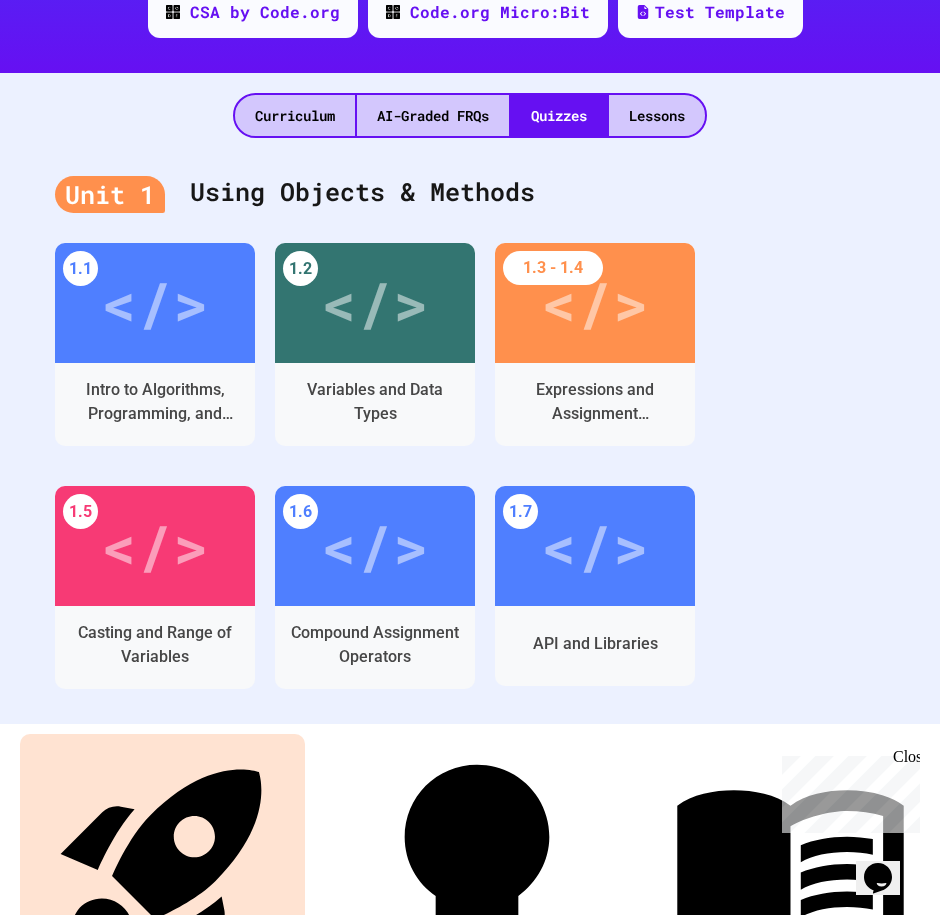 scroll, scrollTop: 486, scrollLeft: 0, axis: vertical 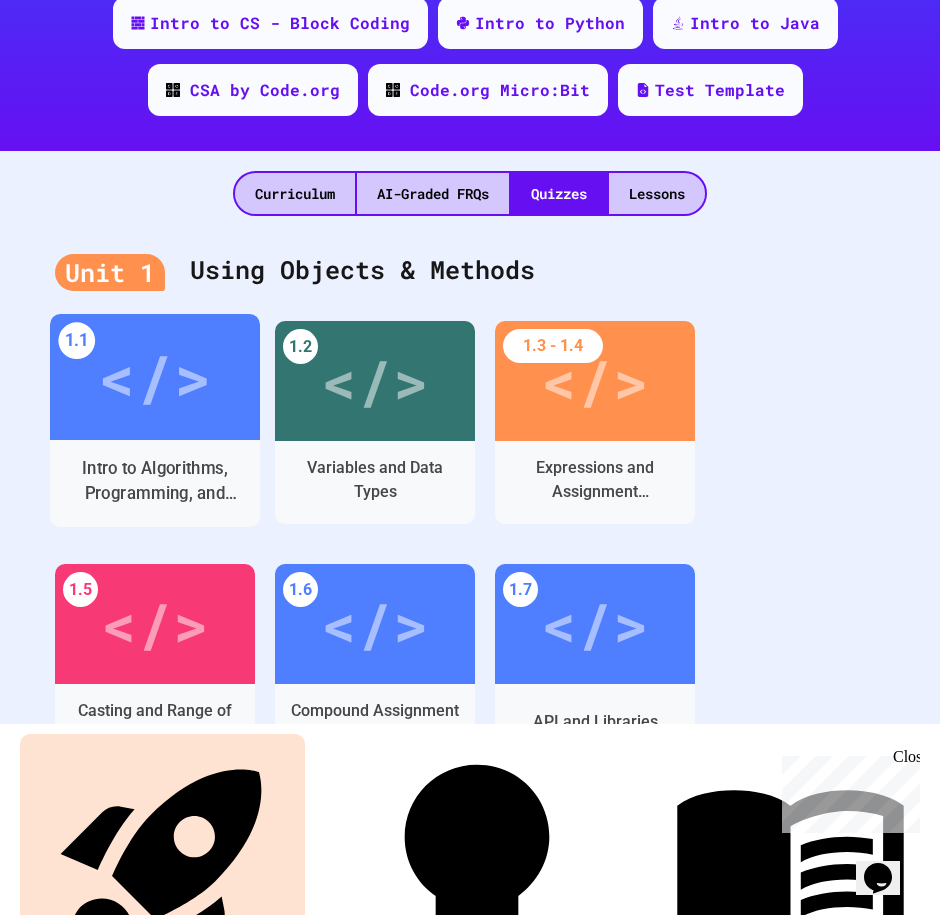 click on "</>" at bounding box center (154, 377) 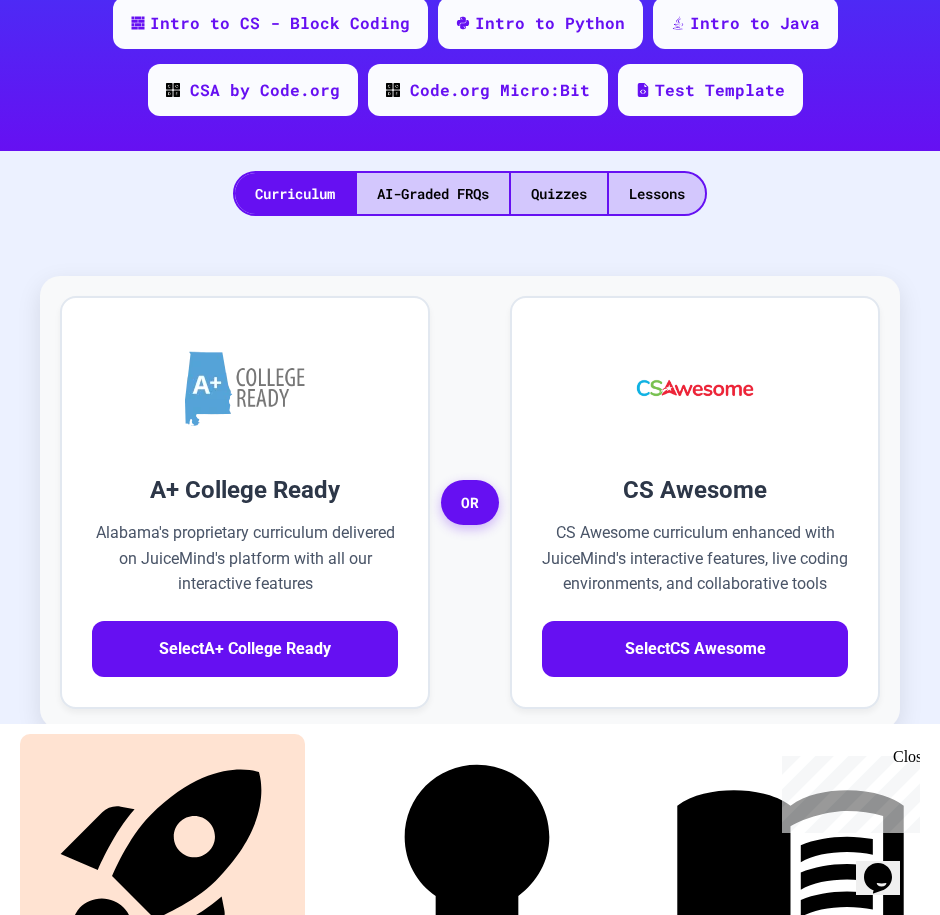 scroll, scrollTop: 0, scrollLeft: 0, axis: both 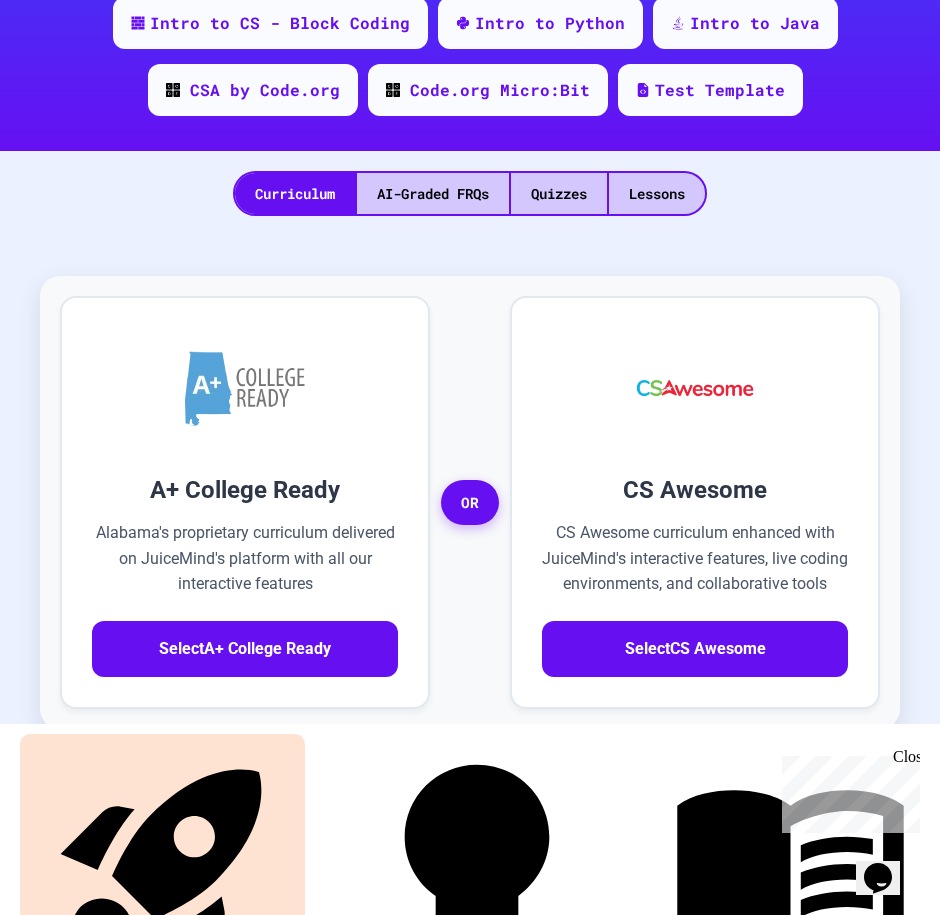 click on "Start" at bounding box center (528, 2590) 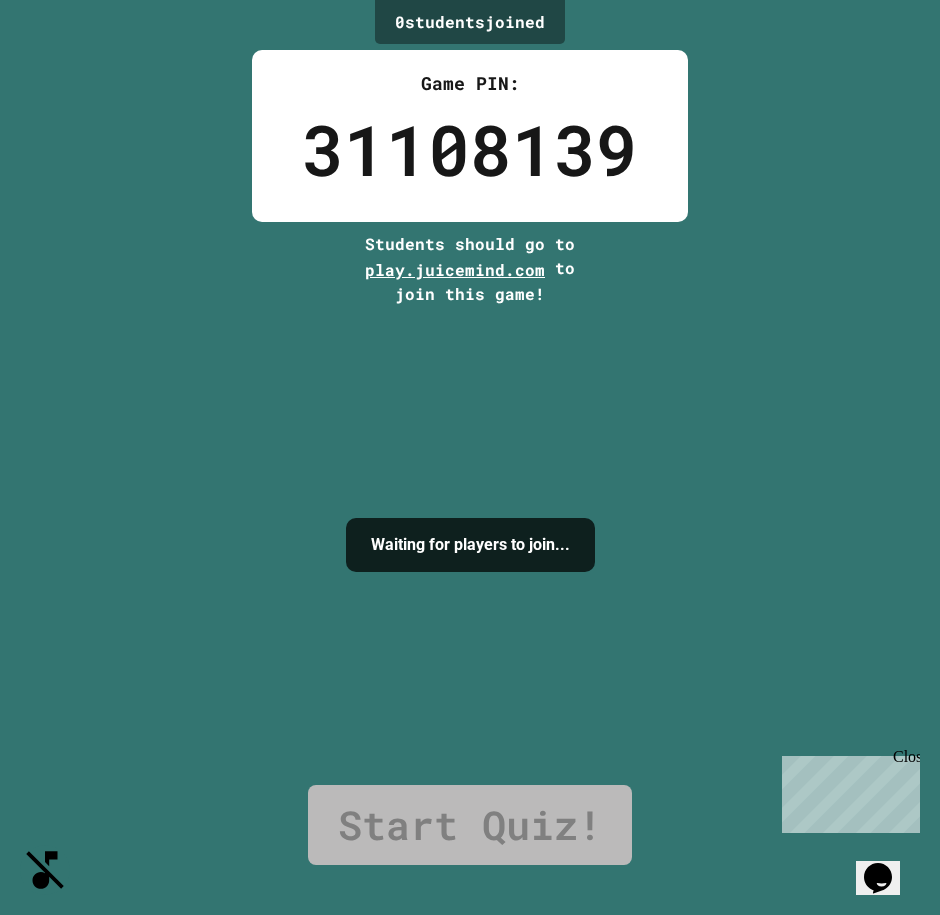 click on "I'm ready!" at bounding box center (469, 1272) 